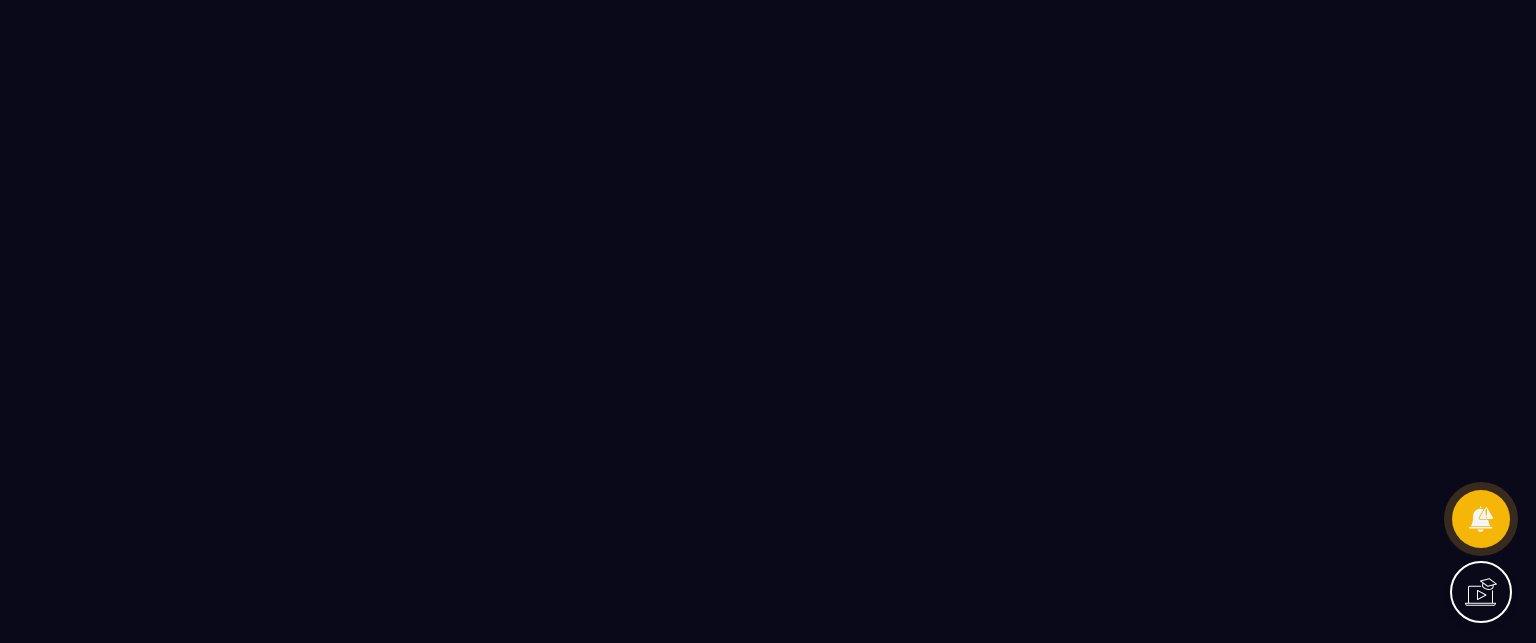 scroll, scrollTop: 0, scrollLeft: 0, axis: both 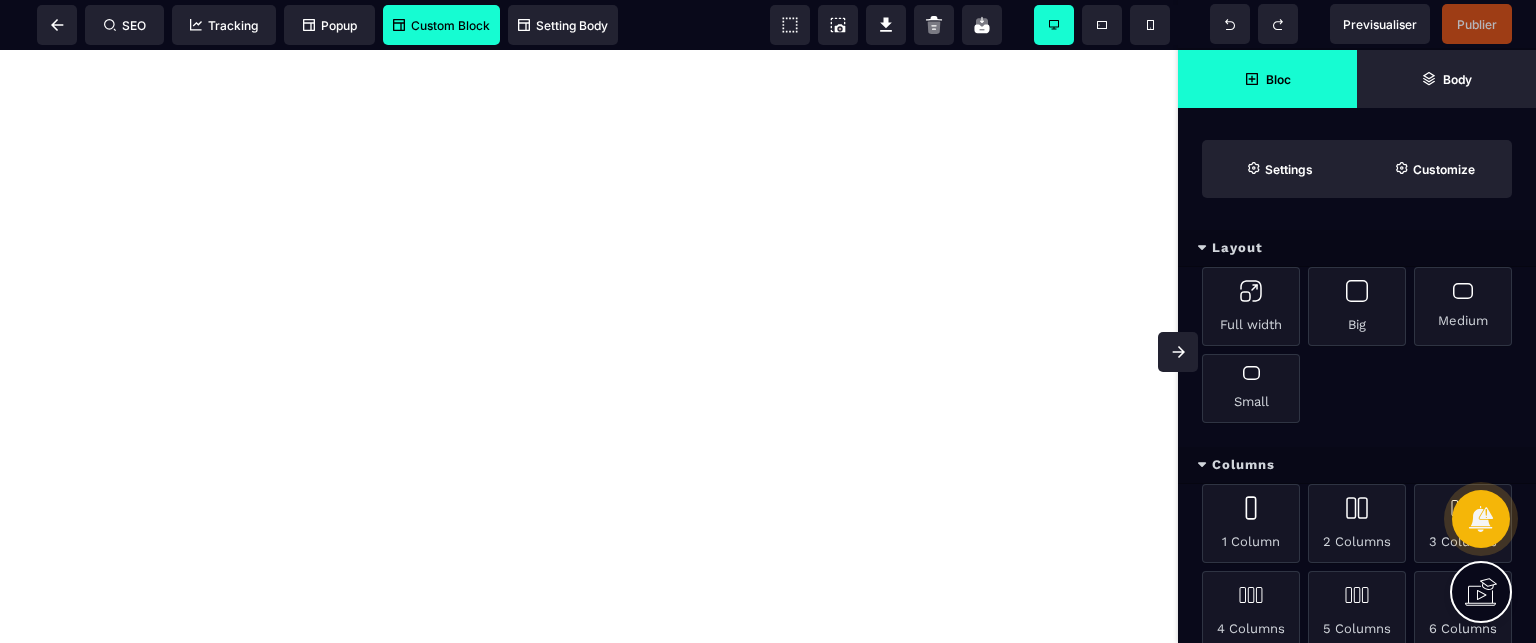 click on "Custom Block" at bounding box center [441, 25] 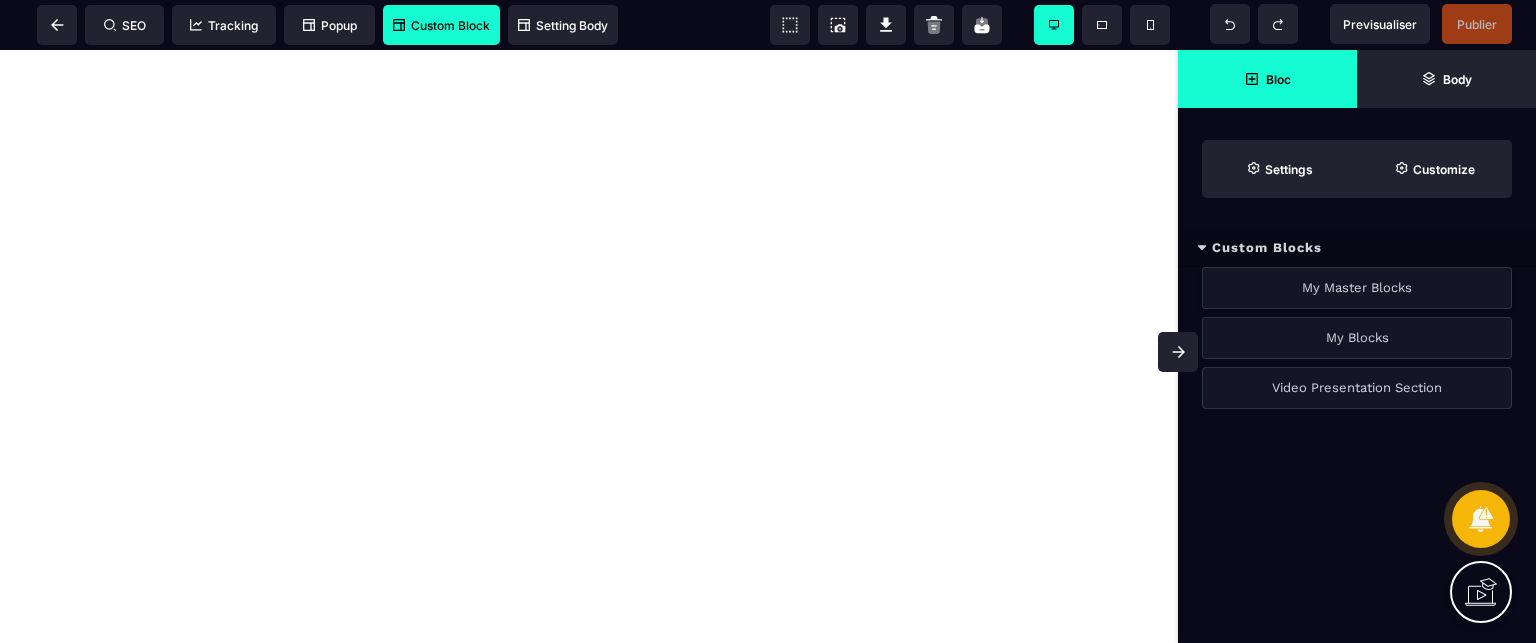click on "My Master Blocks" at bounding box center (1357, 288) 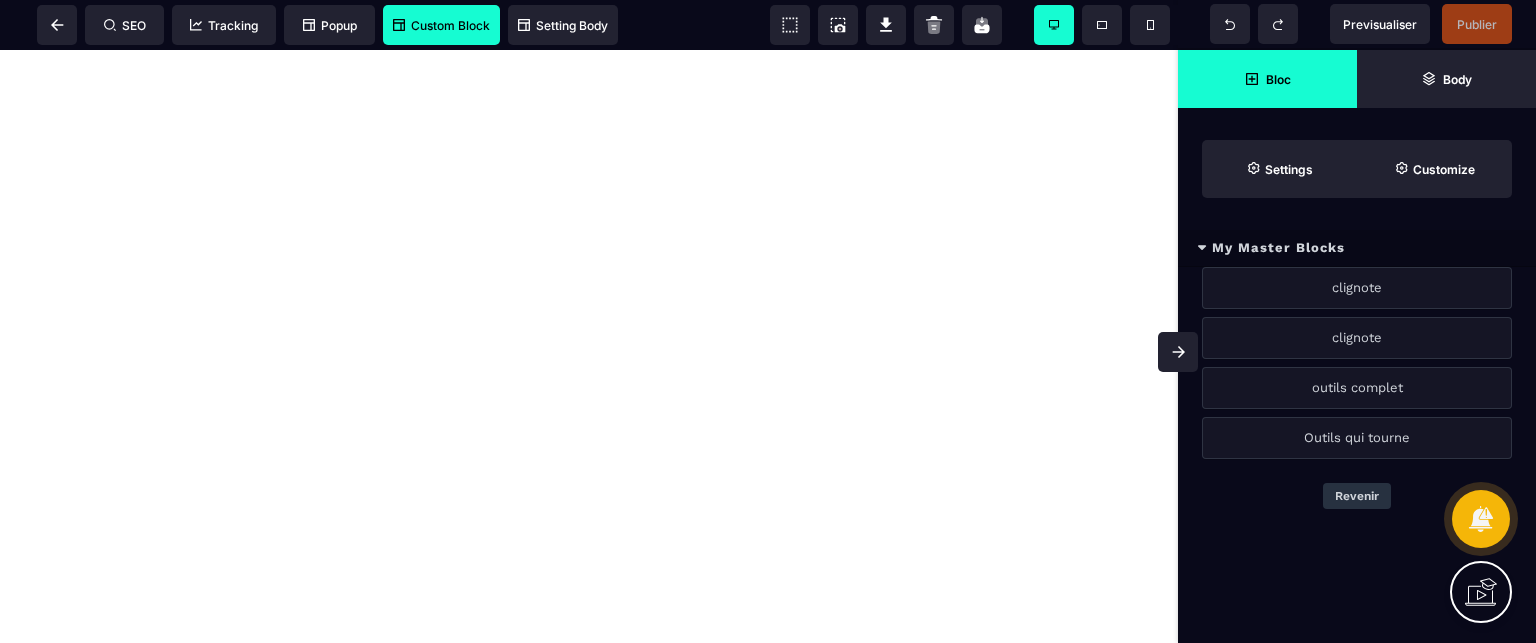 click on "Revenir" at bounding box center [1357, 496] 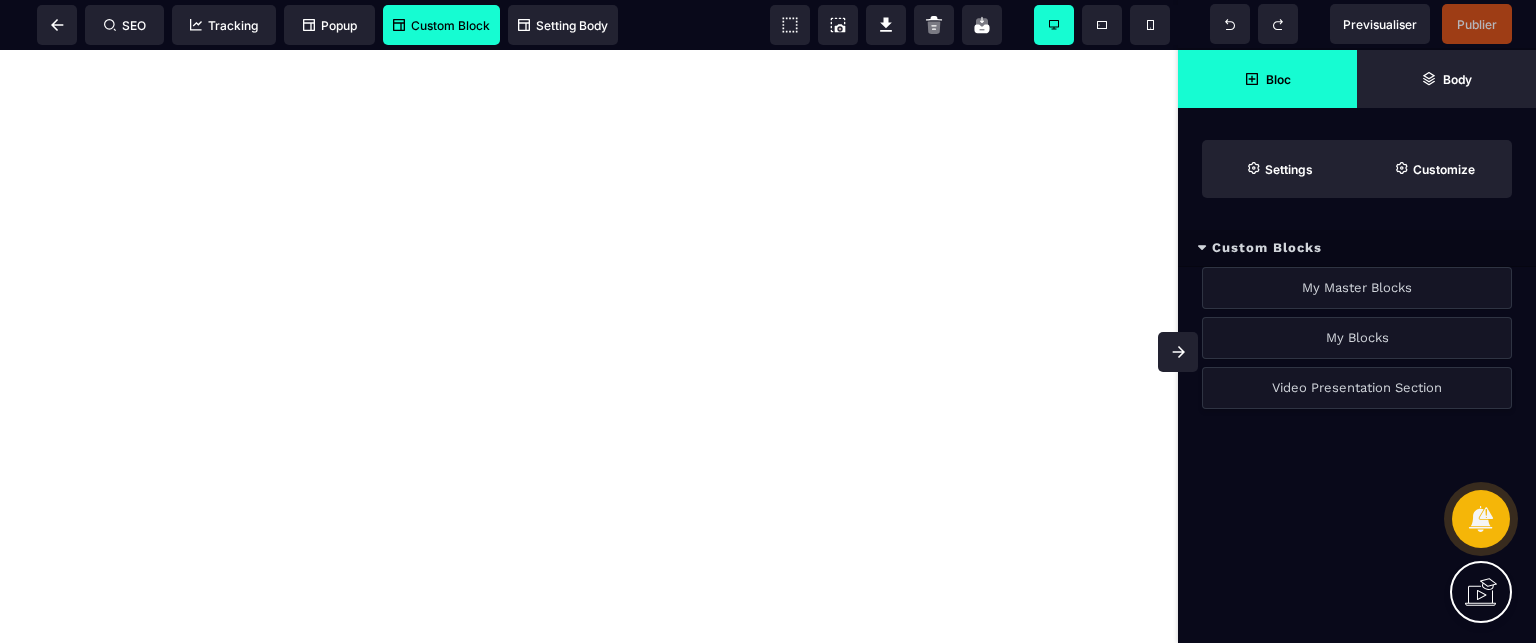 click on "Video Presentation Section" at bounding box center (1357, 388) 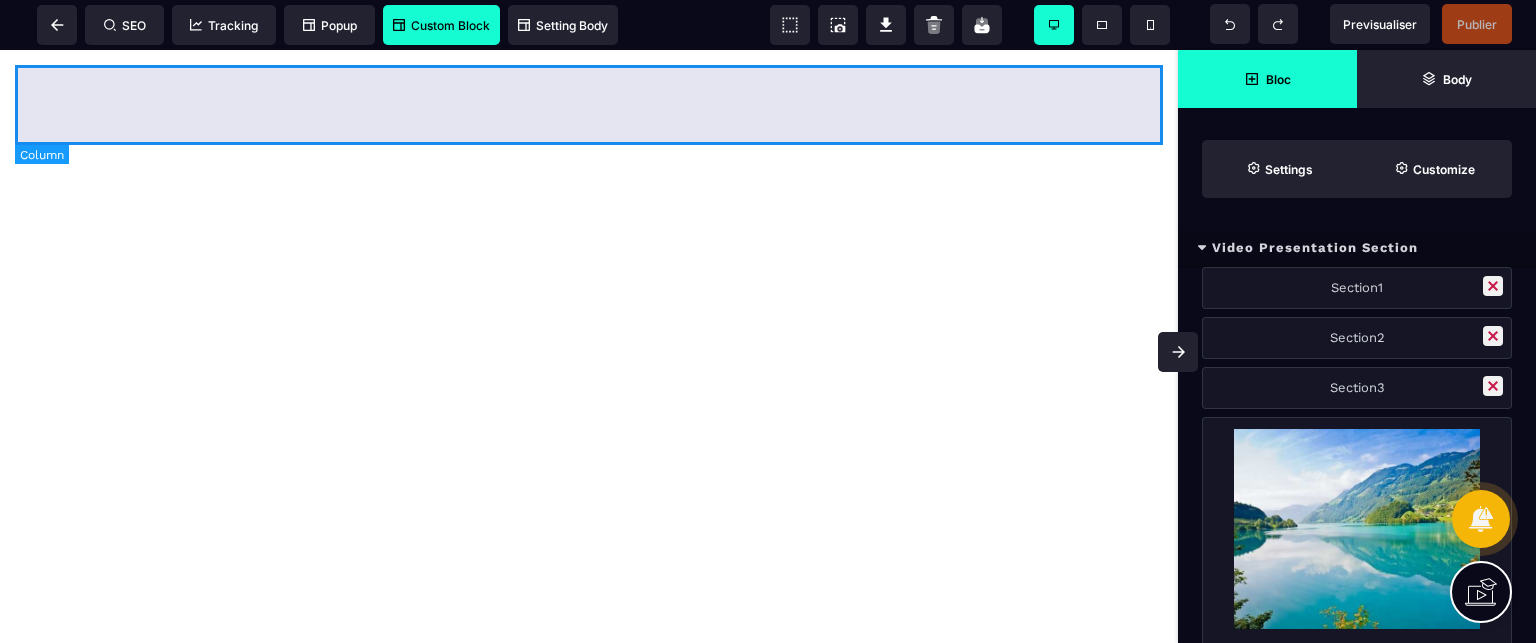 click at bounding box center (589, 105) 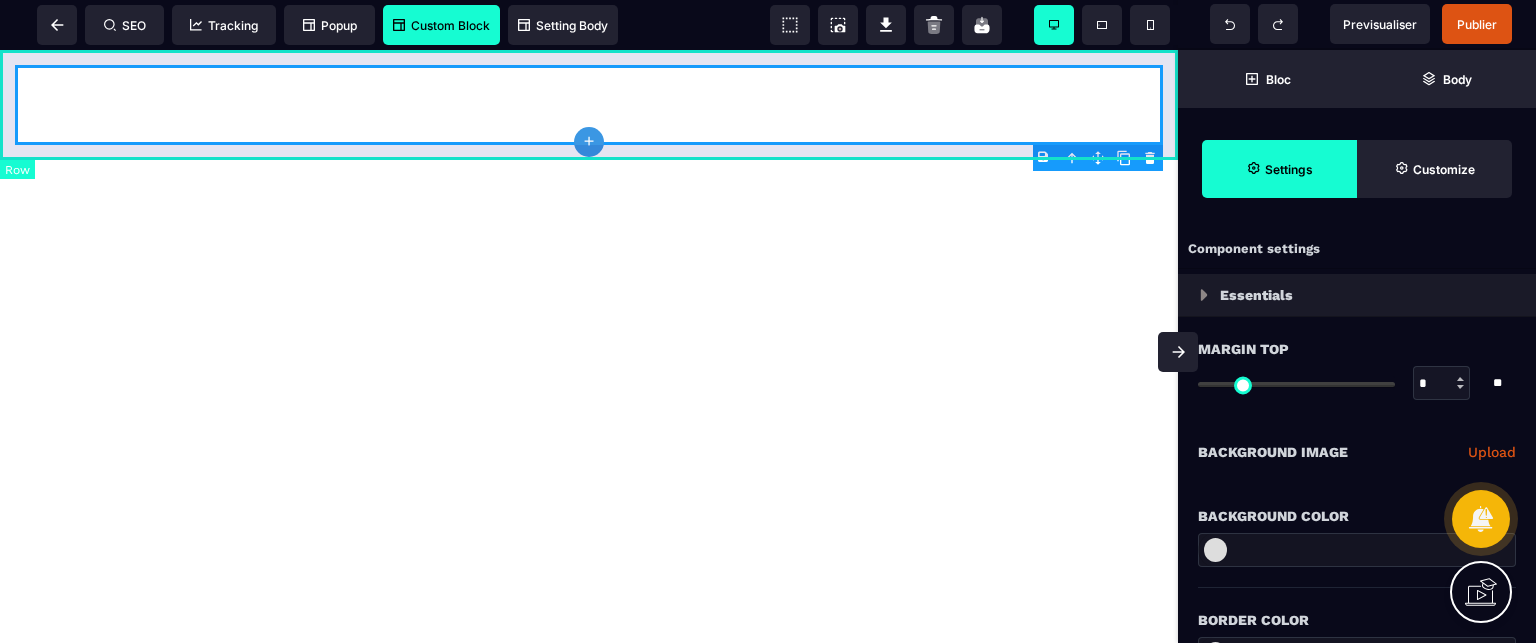 click at bounding box center (589, 105) 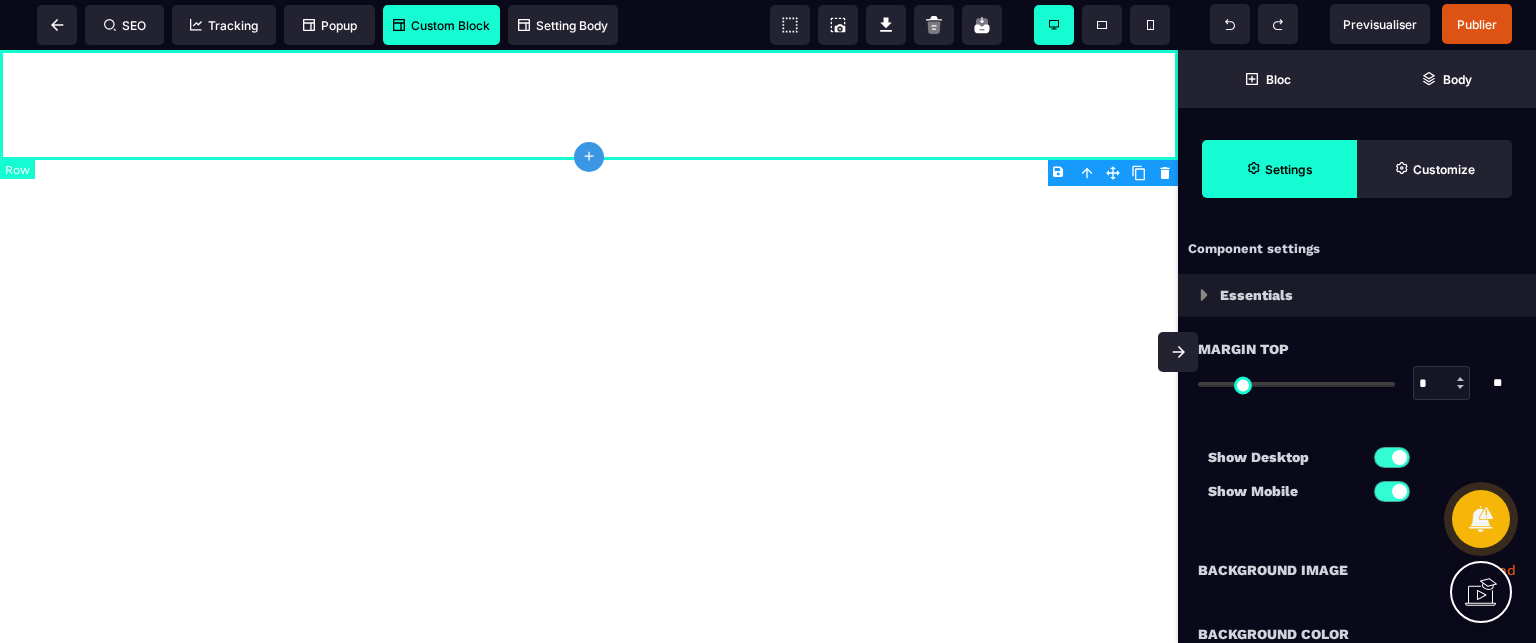 type on "*" 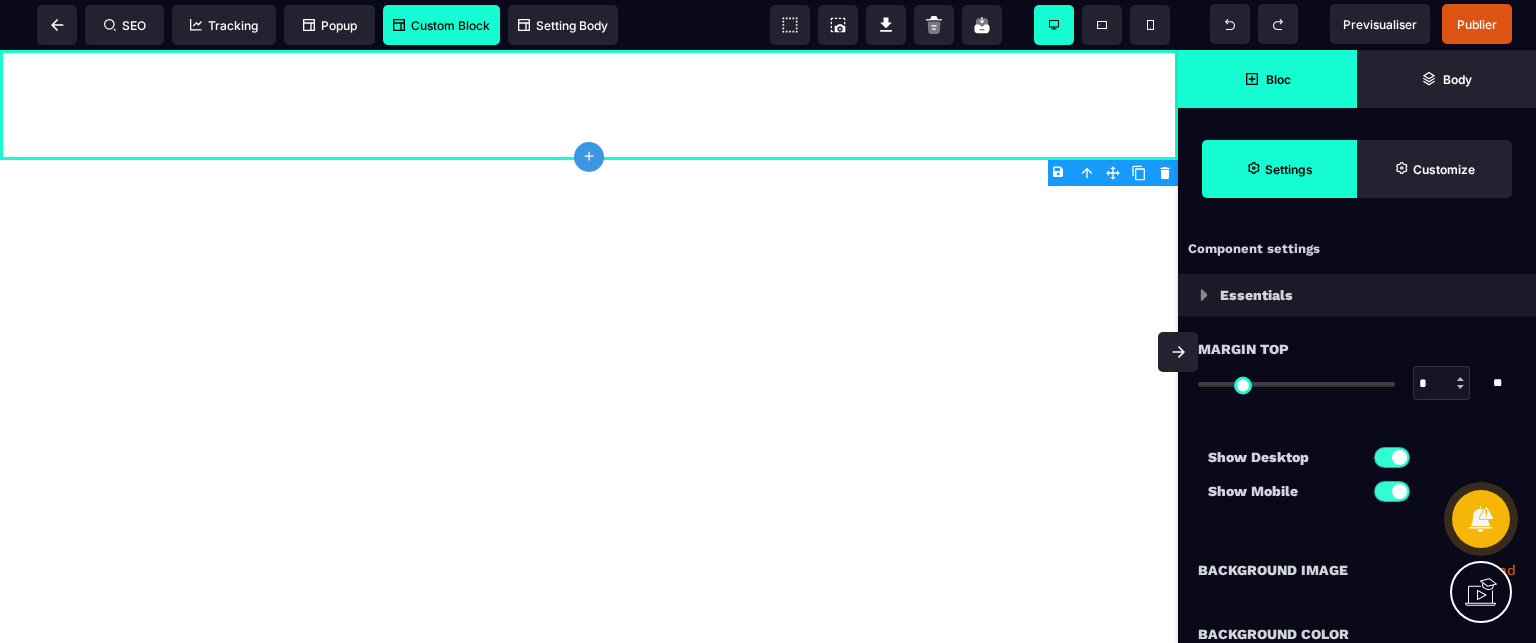 click on "Bloc" at bounding box center (1267, 79) 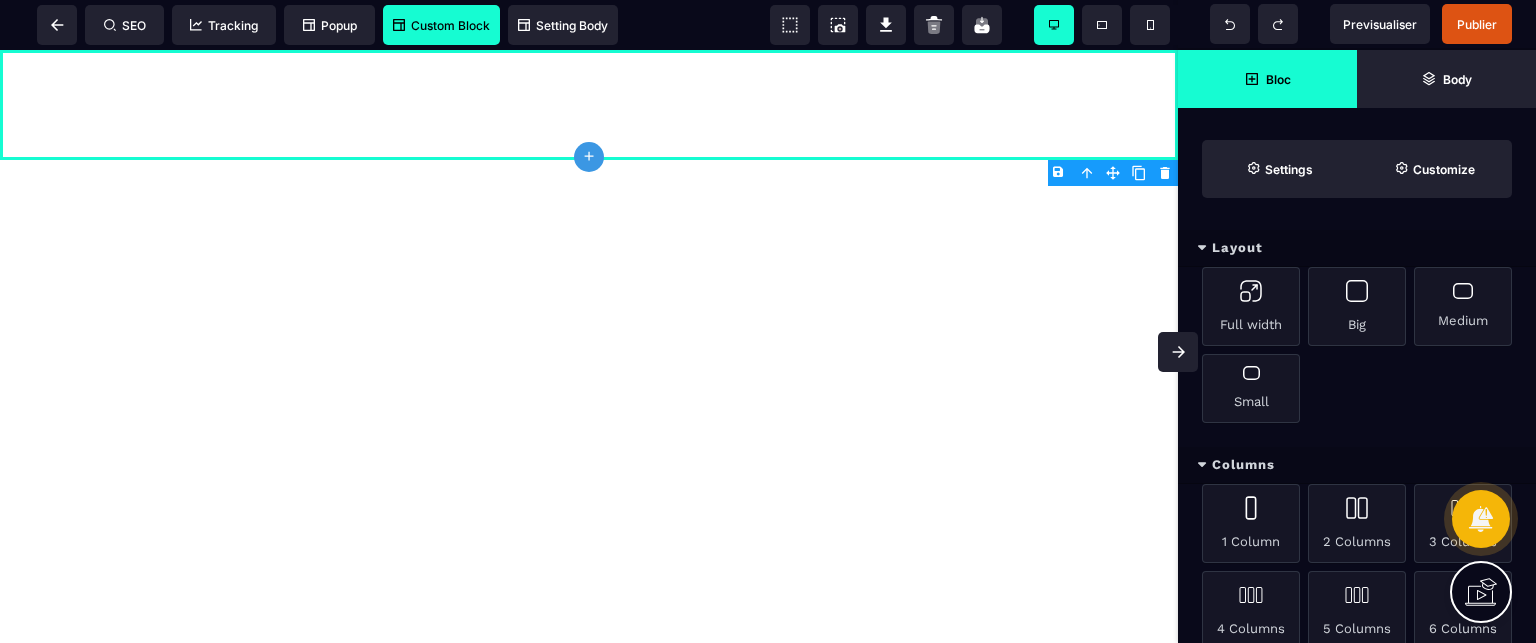 click on "Layout" at bounding box center [1357, 248] 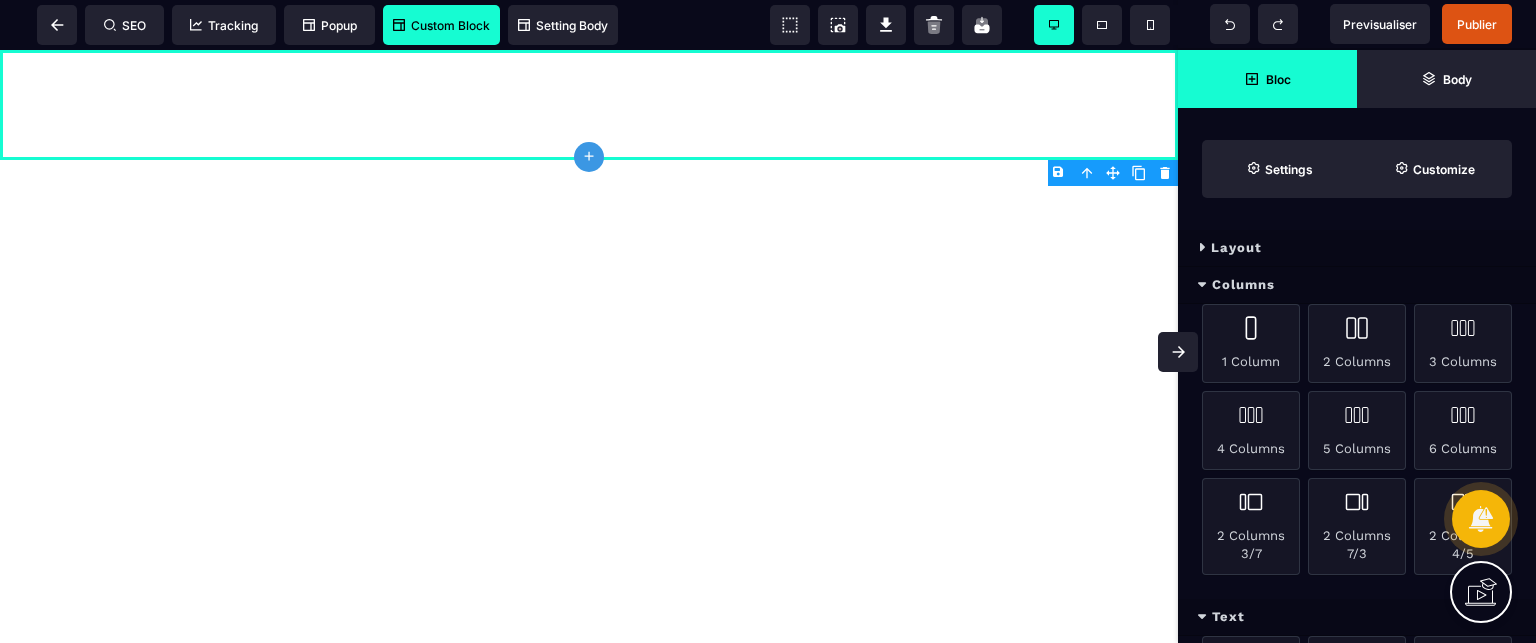 click on "Custom Block" at bounding box center [441, 25] 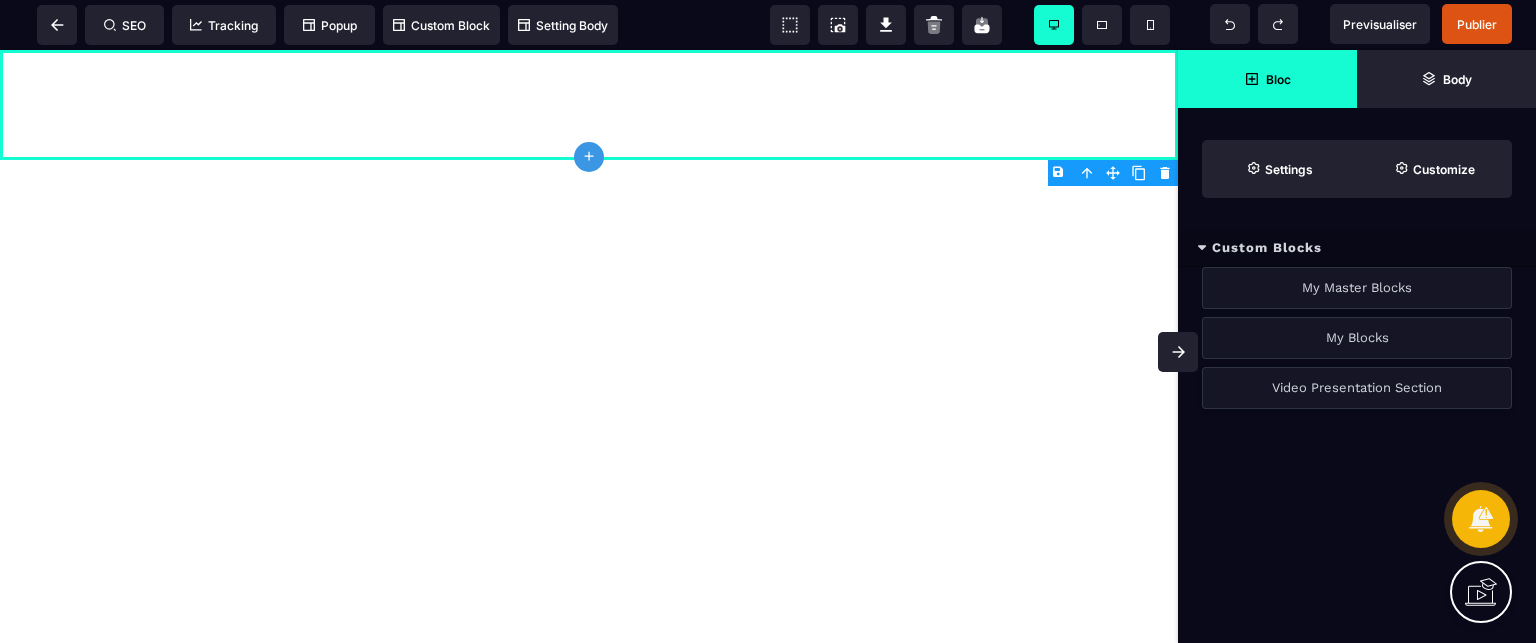 click on "Video Presentation Section" at bounding box center (1357, 388) 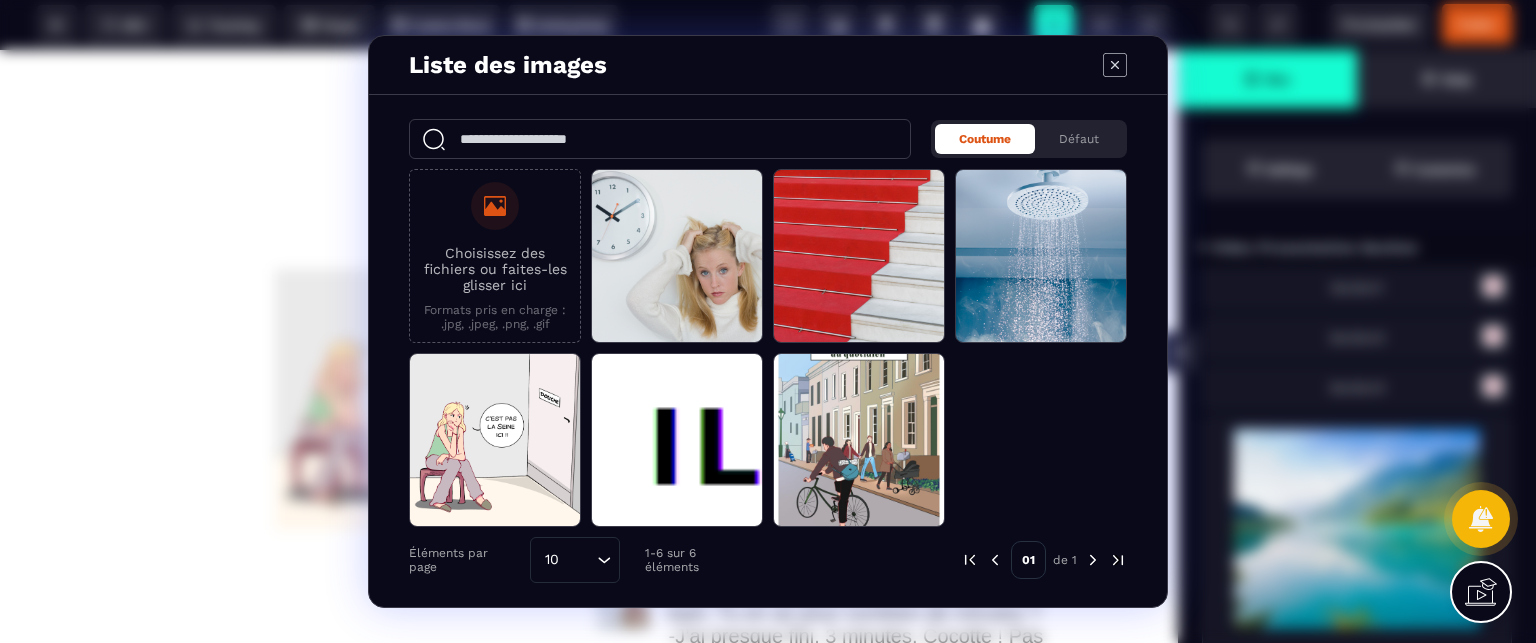 click 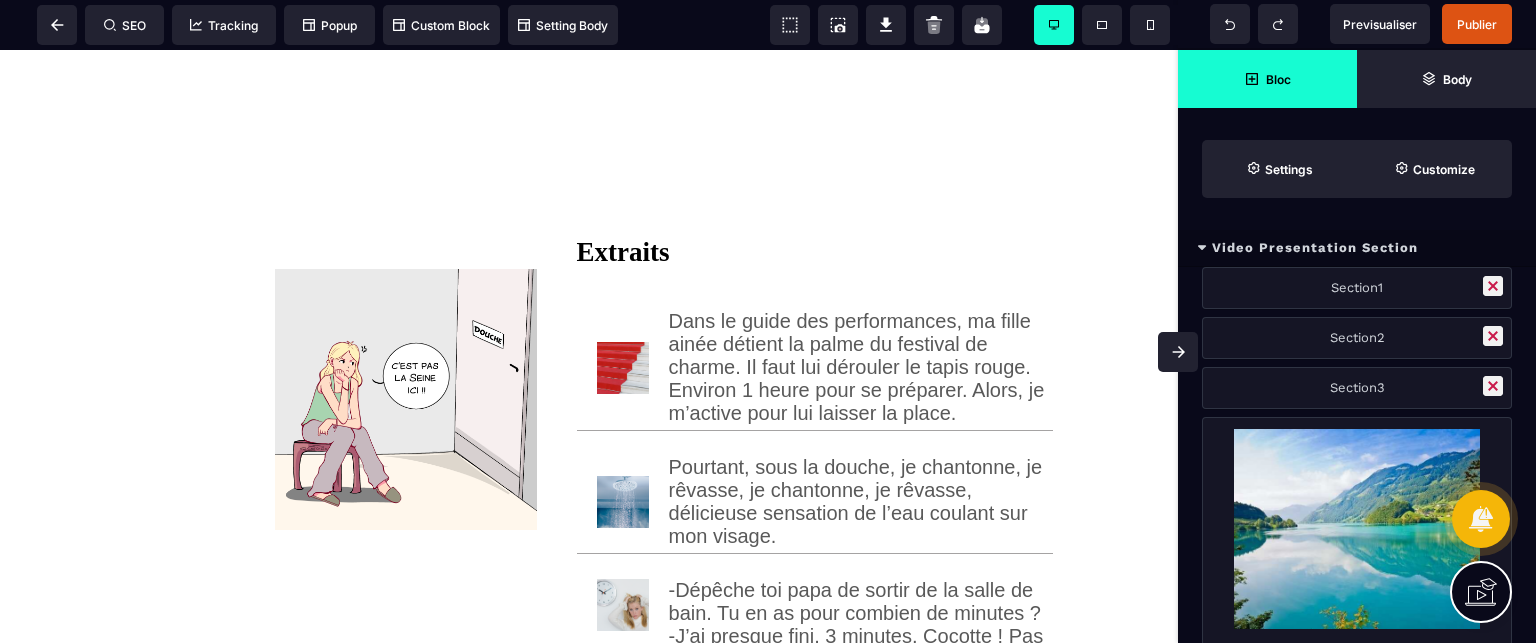 click at bounding box center [1178, 352] 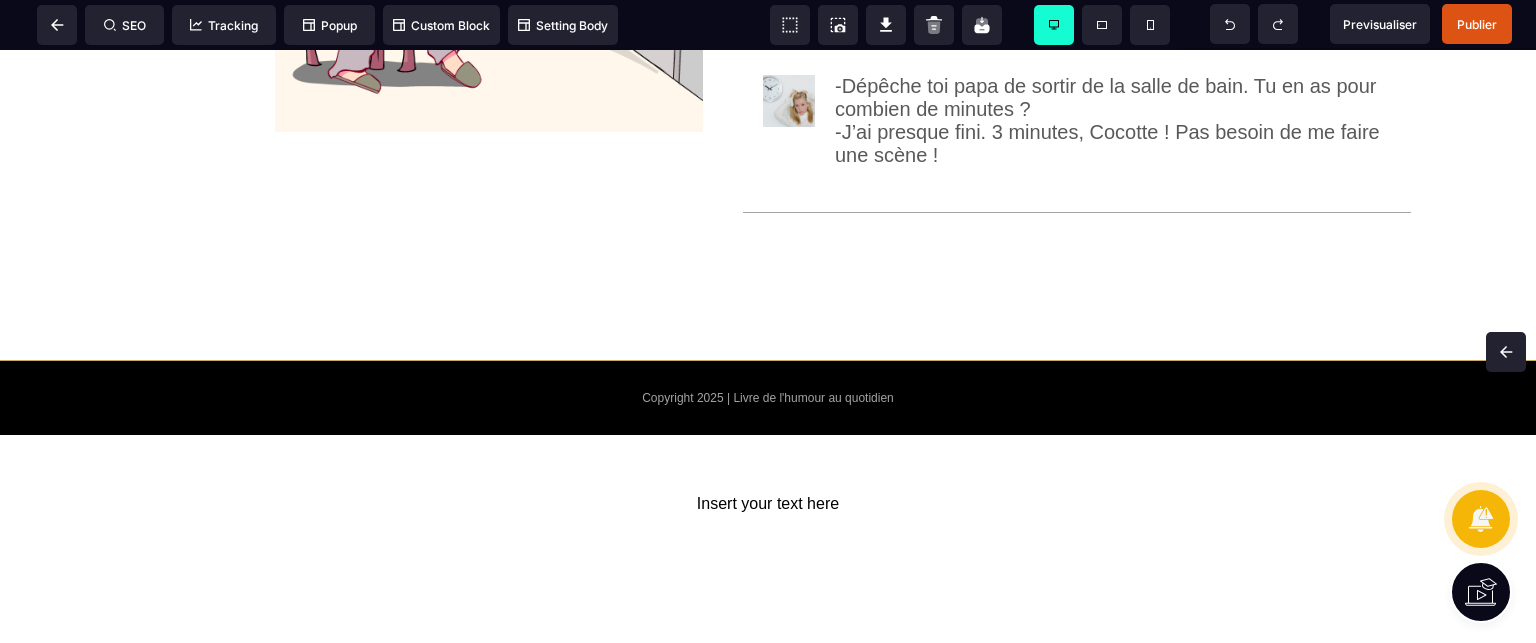scroll, scrollTop: 484, scrollLeft: 0, axis: vertical 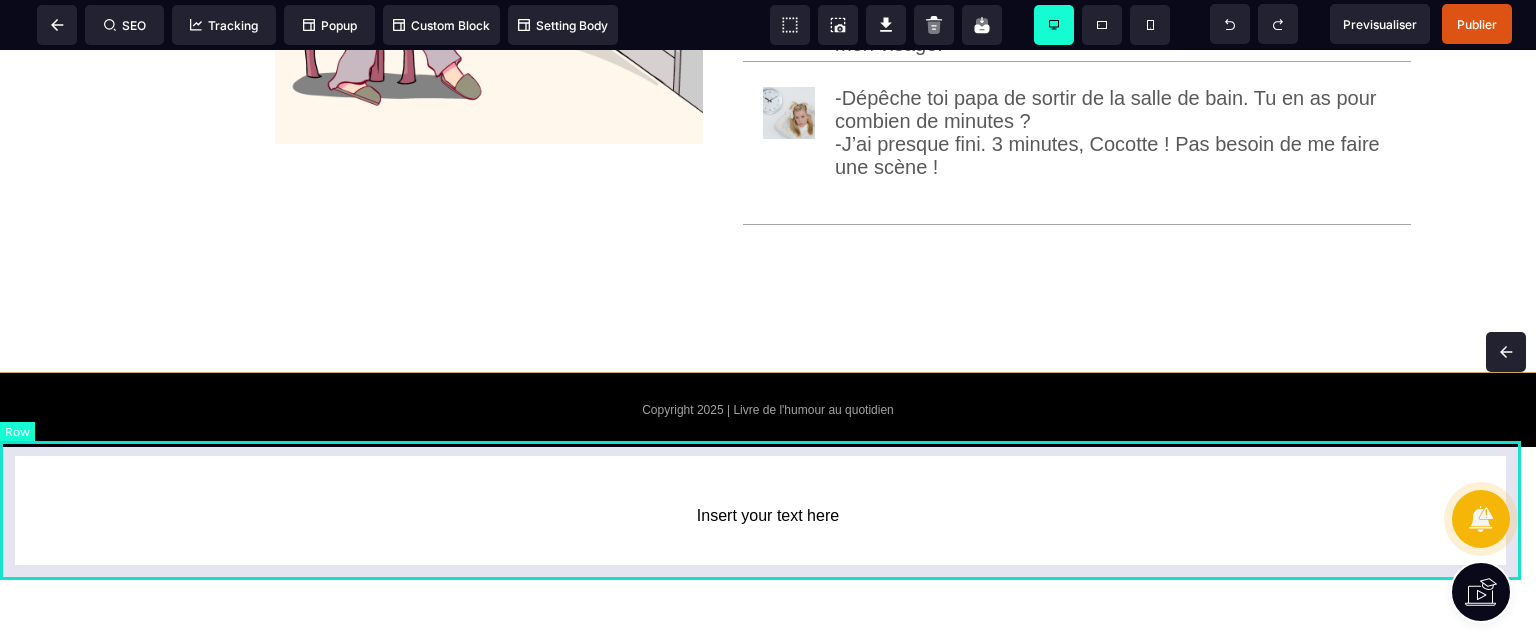 click on "Insert your text here" at bounding box center [768, 516] 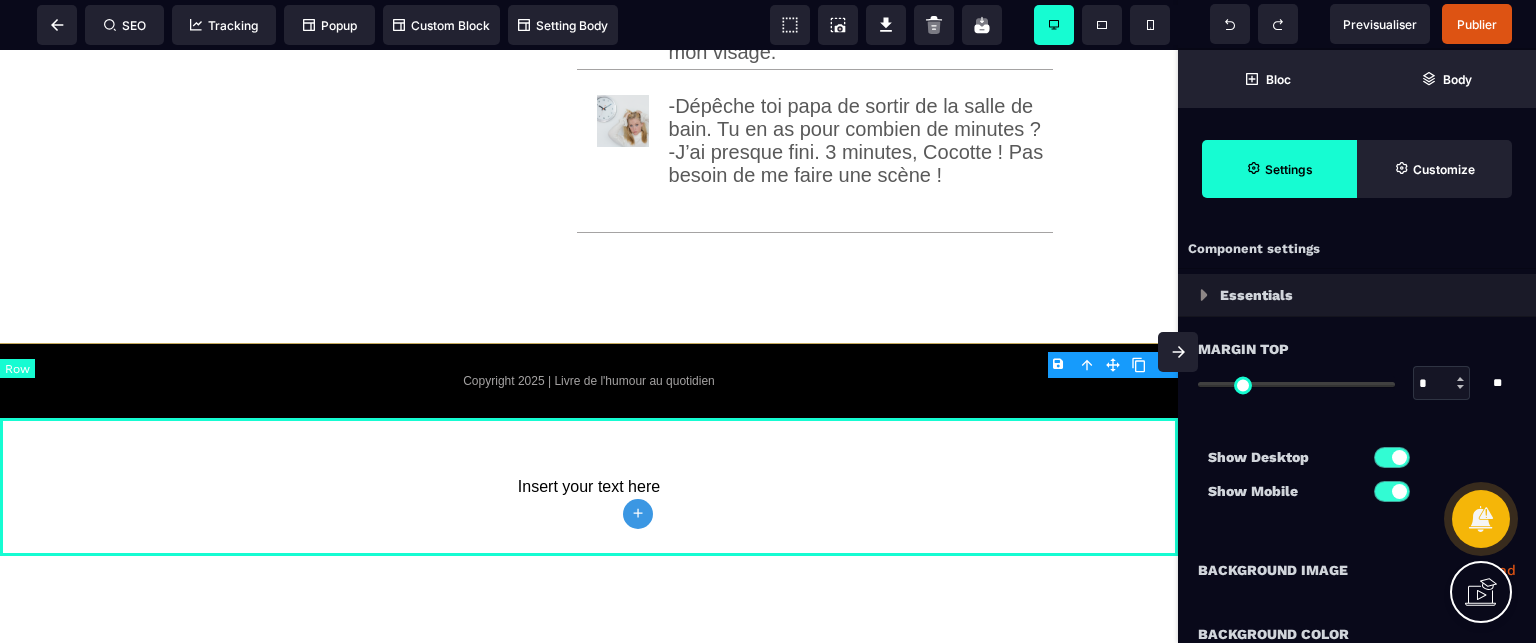 type on "*" 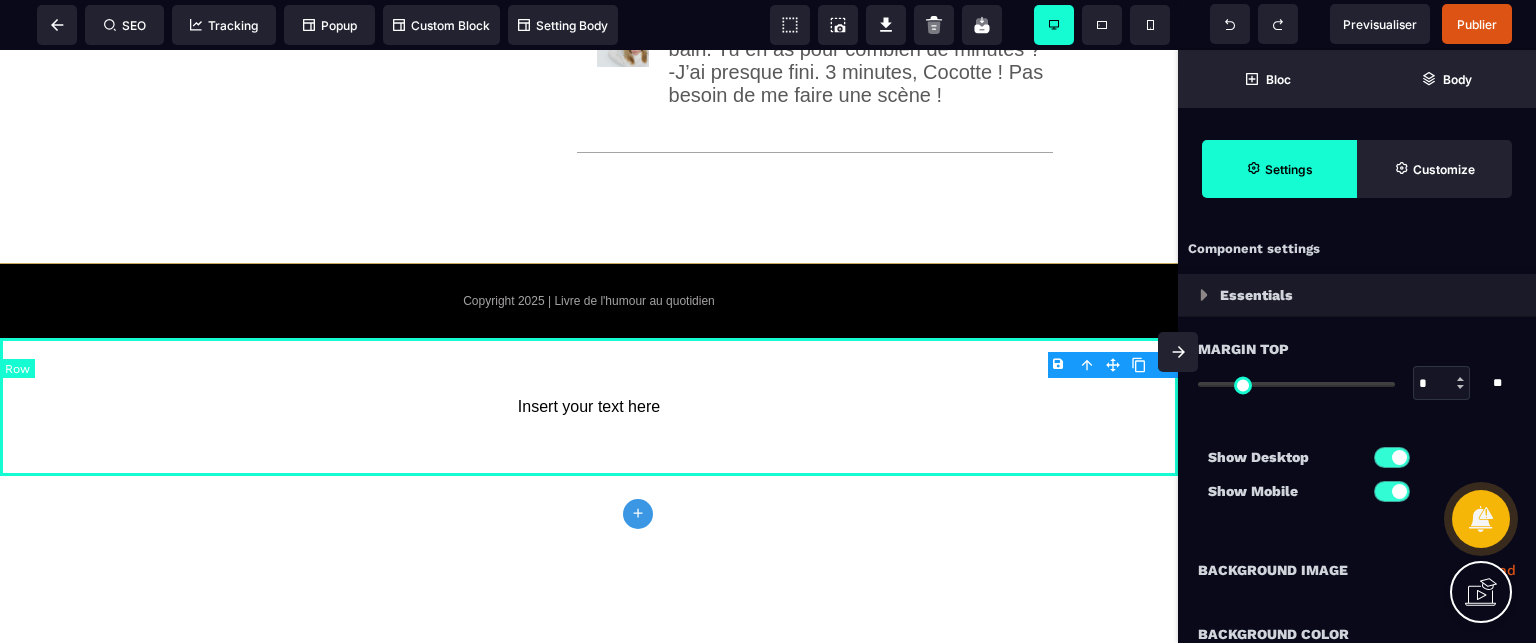 type on "**********" 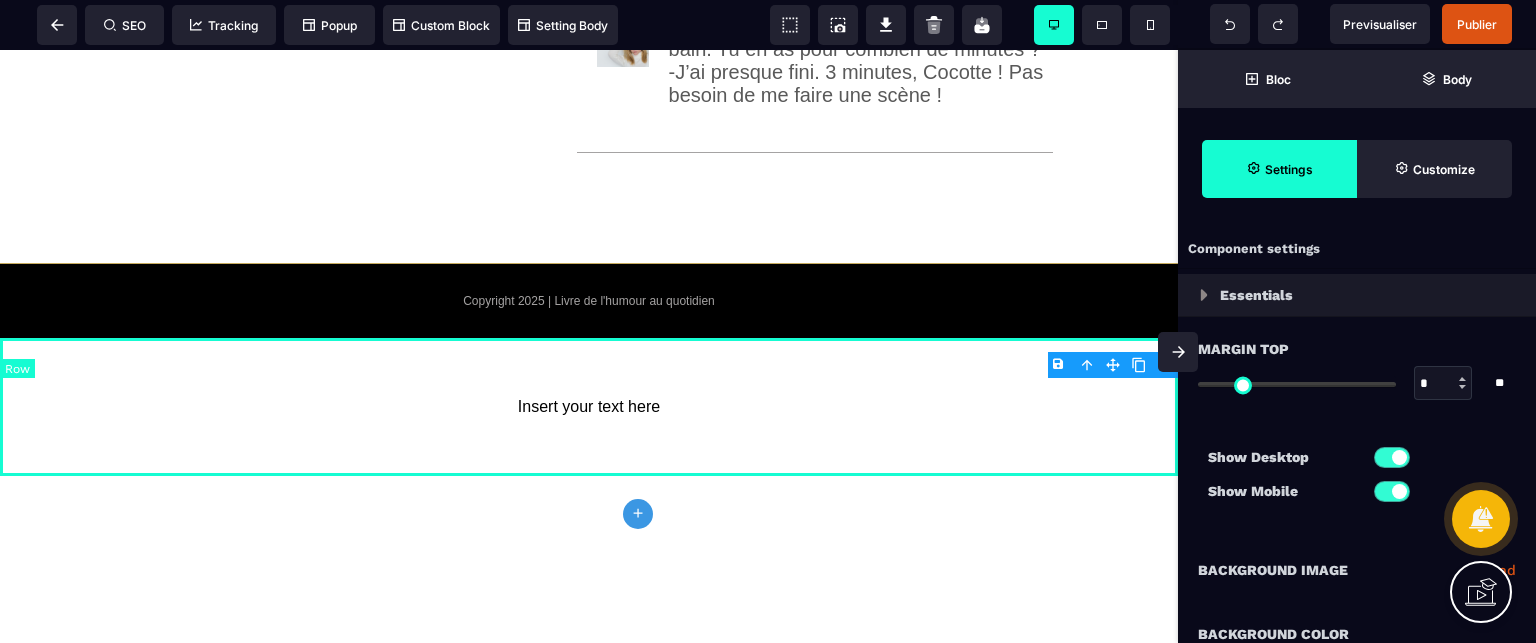 select on "*" 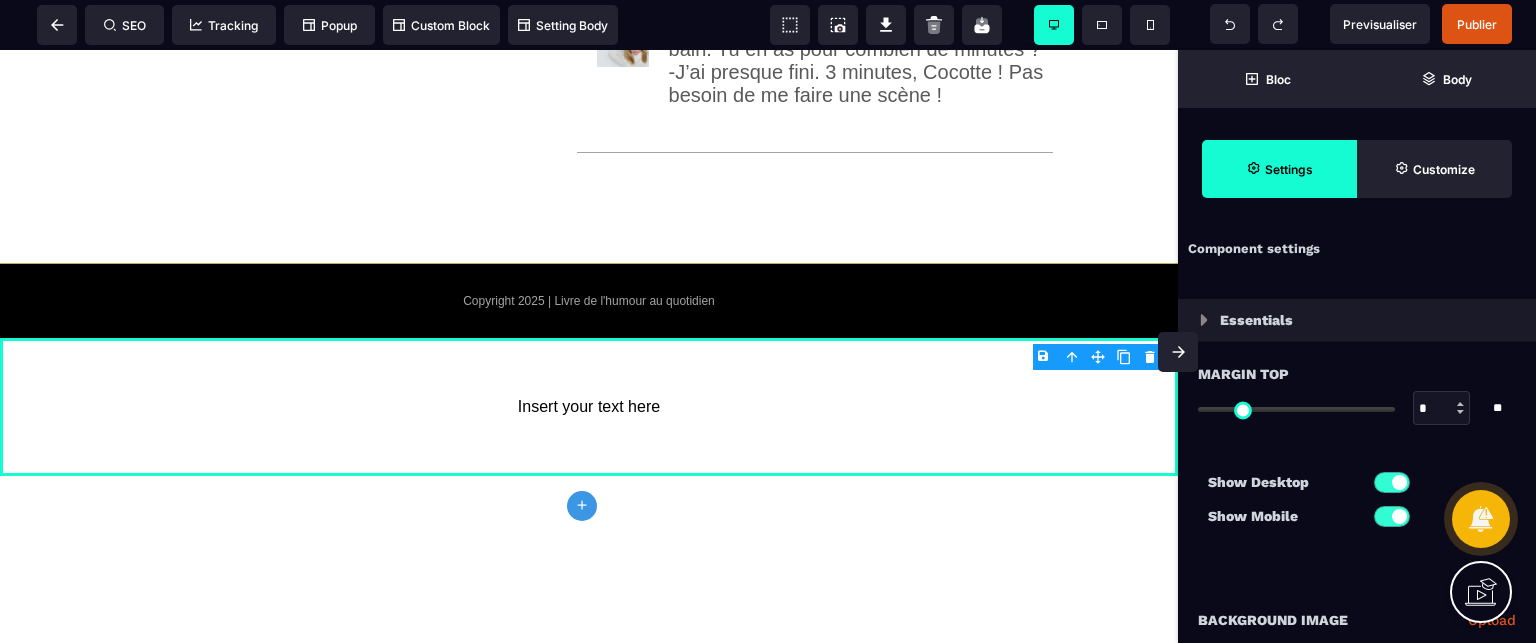 scroll, scrollTop: 577, scrollLeft: 0, axis: vertical 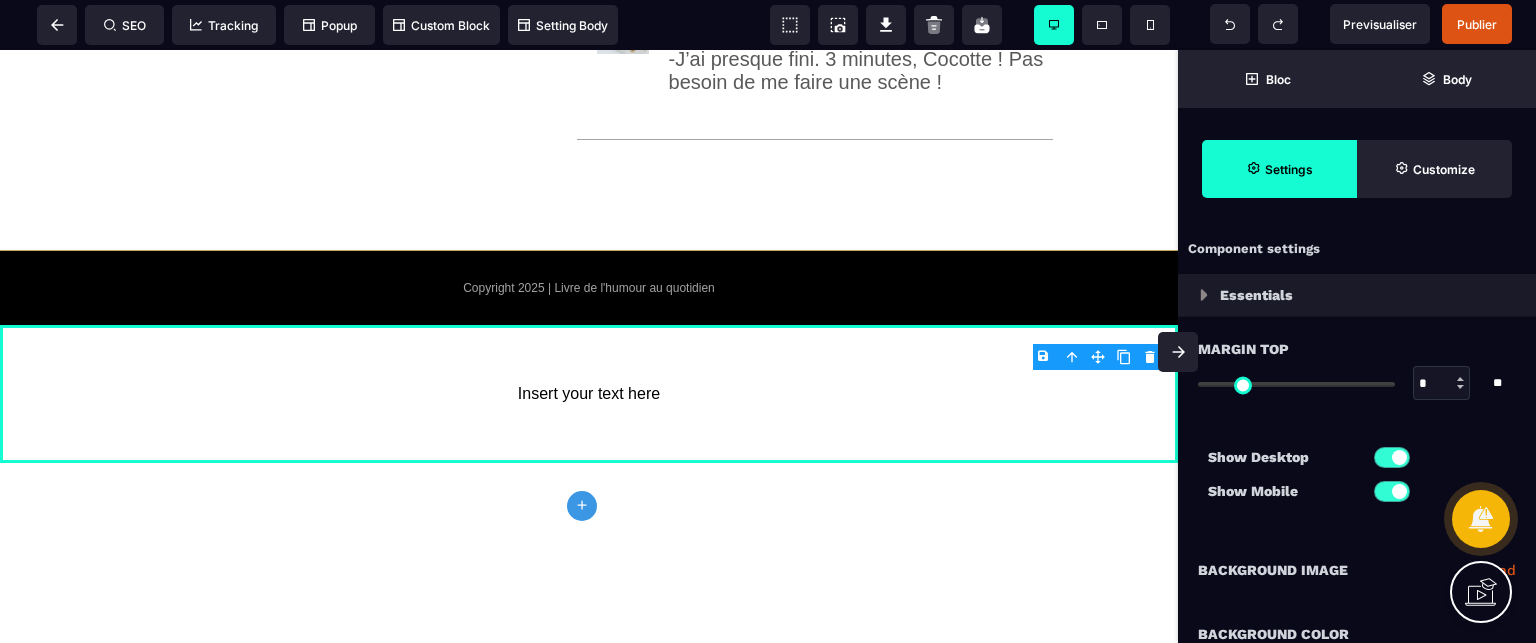 click on "B I U S
A *******
plus
Row
SEO" at bounding box center [768, 321] 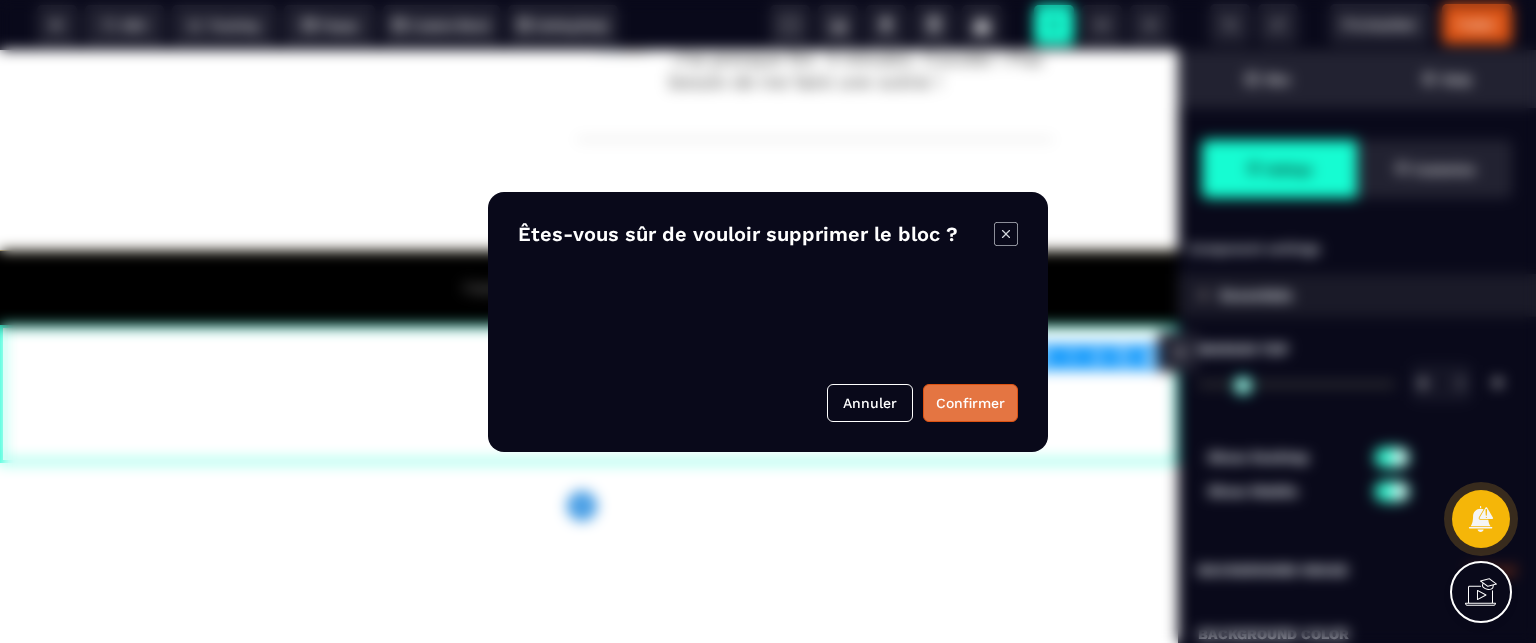 click on "Confirmer" at bounding box center (970, 403) 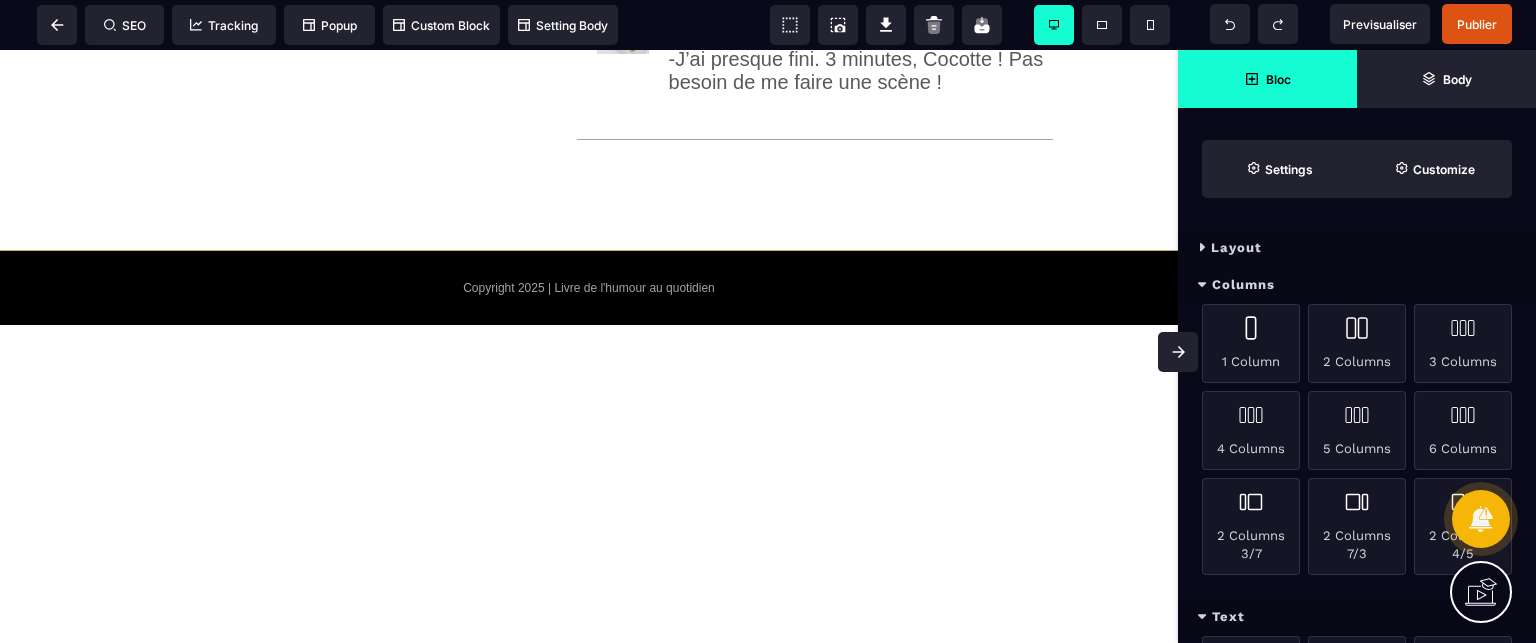 click 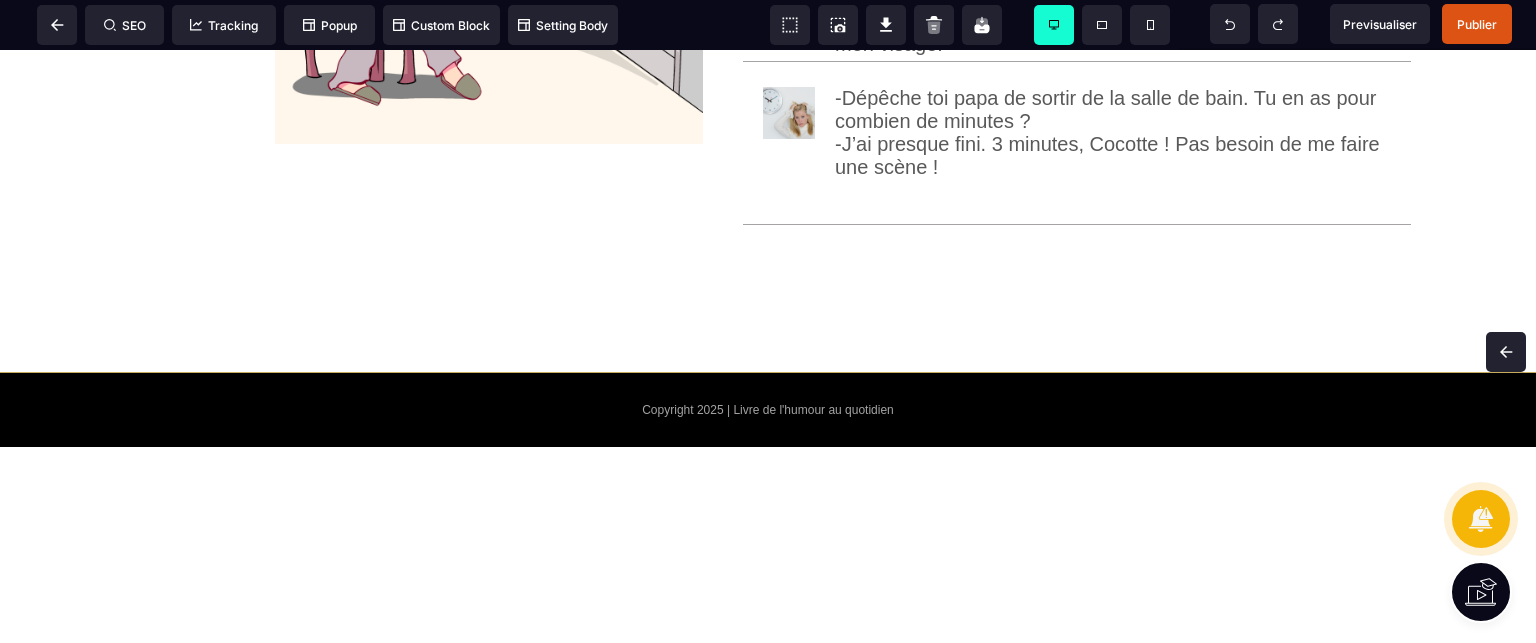 scroll, scrollTop: 0, scrollLeft: 0, axis: both 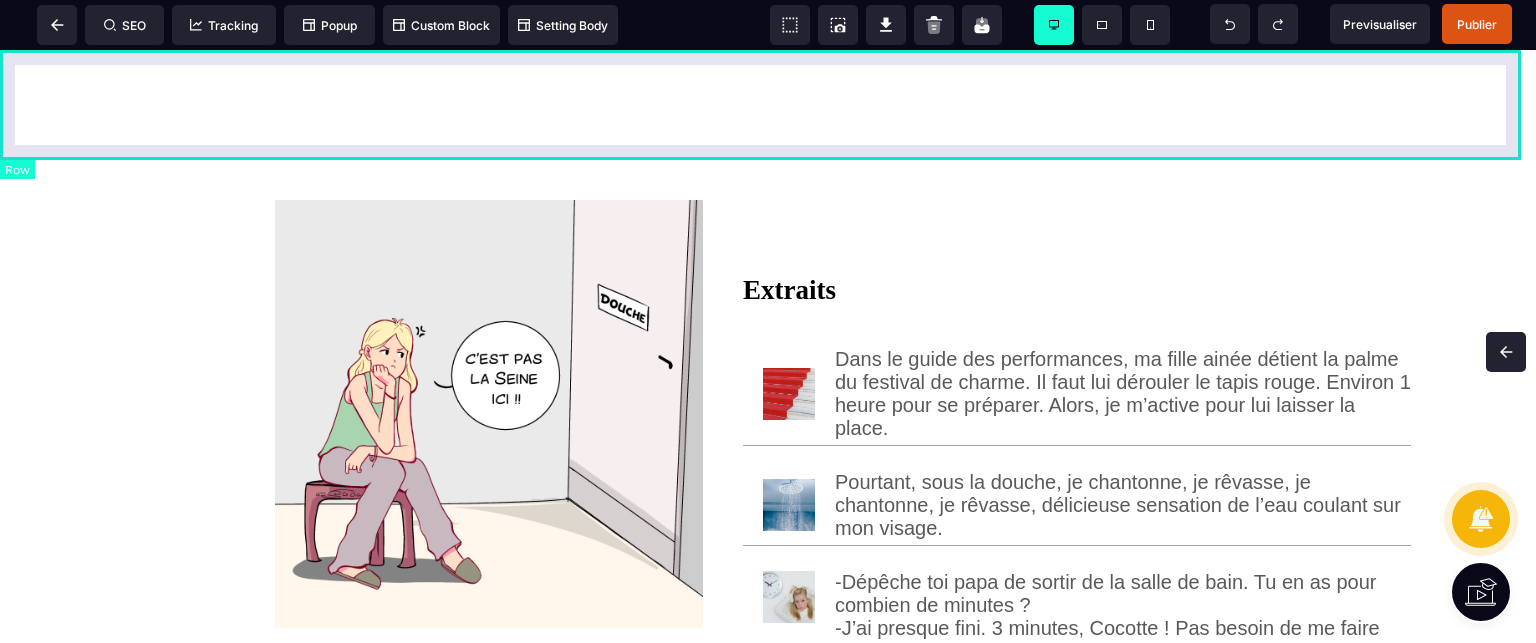 click at bounding box center [768, 105] 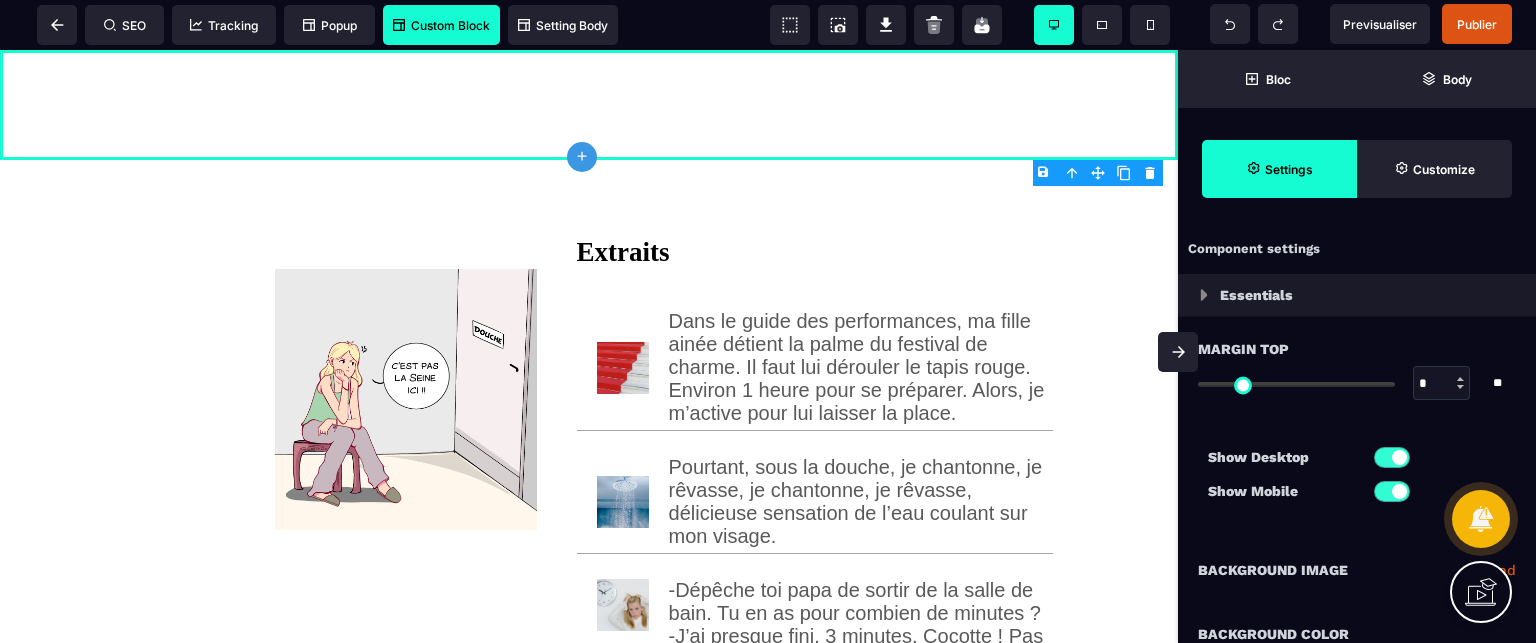 click on "Custom Block" at bounding box center (441, 25) 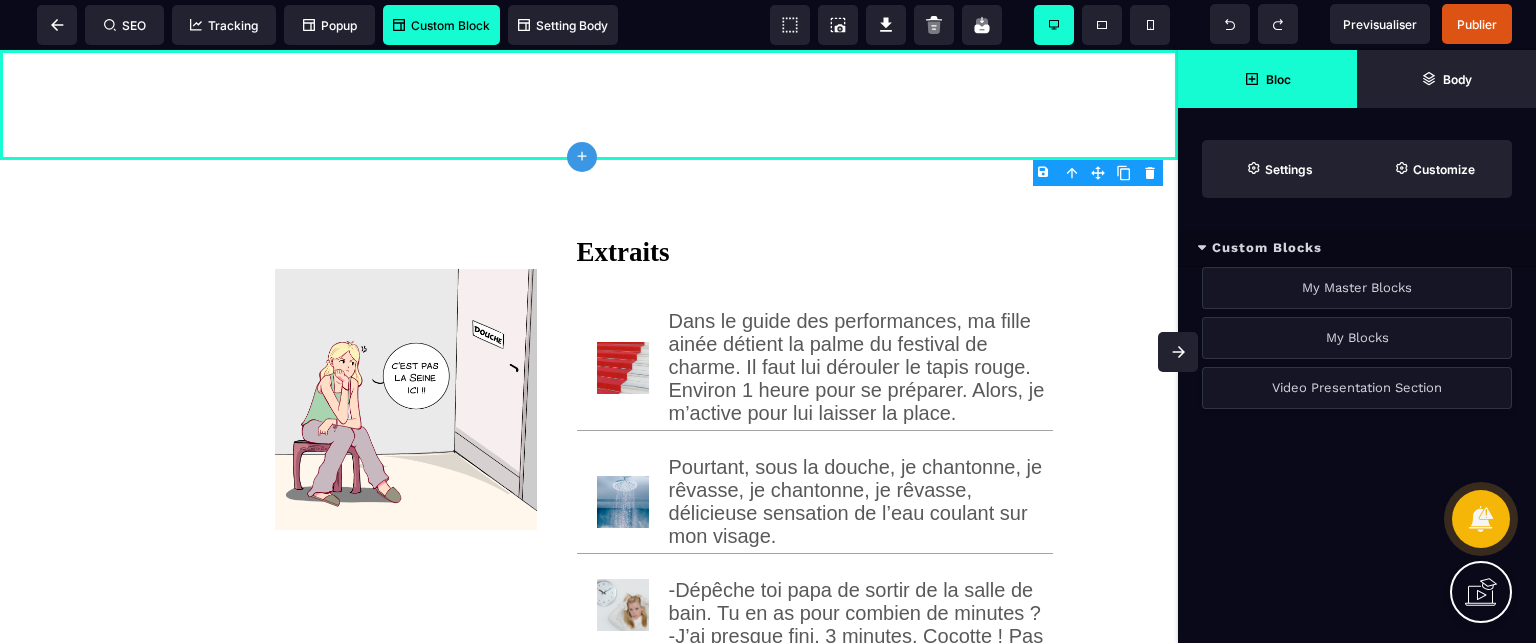 click on "Video Presentation Section" at bounding box center (1357, 388) 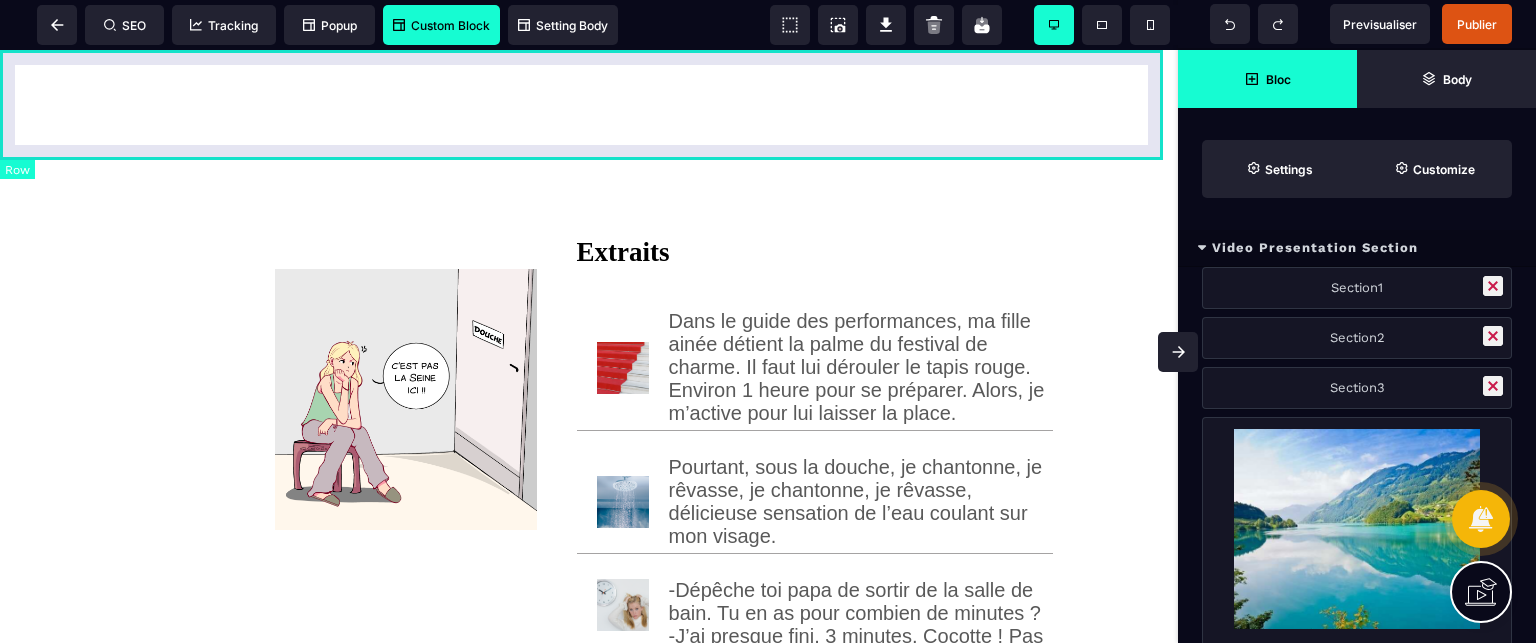 click at bounding box center [589, 105] 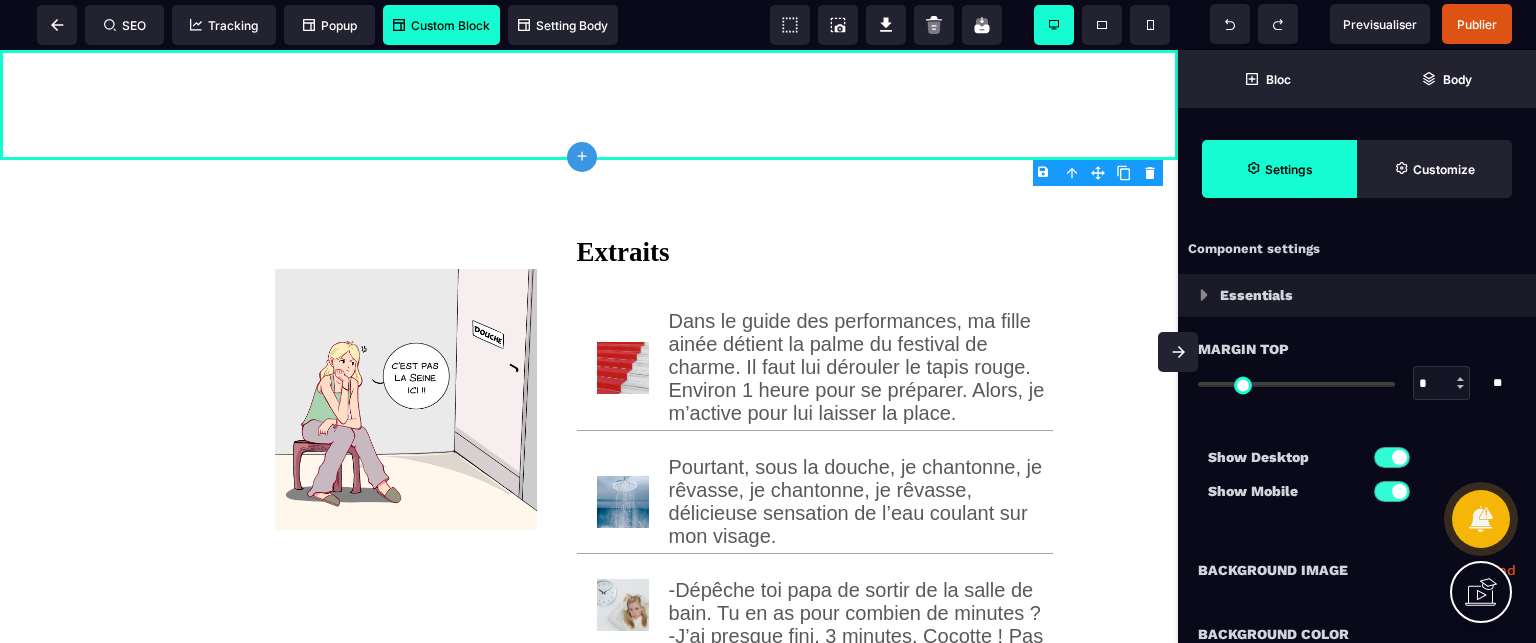 click on "B I U S
A *******
plus
Row
SEO" at bounding box center [768, 321] 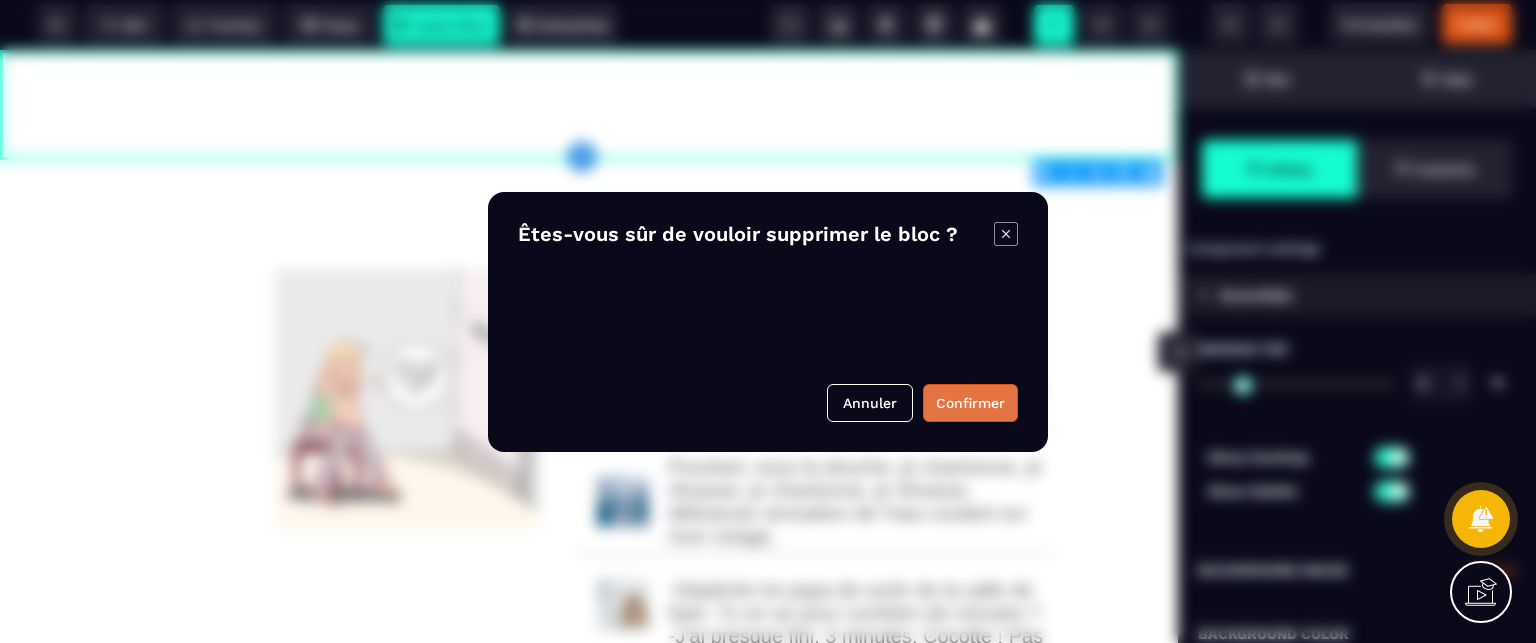 click on "Confirmer" at bounding box center [970, 403] 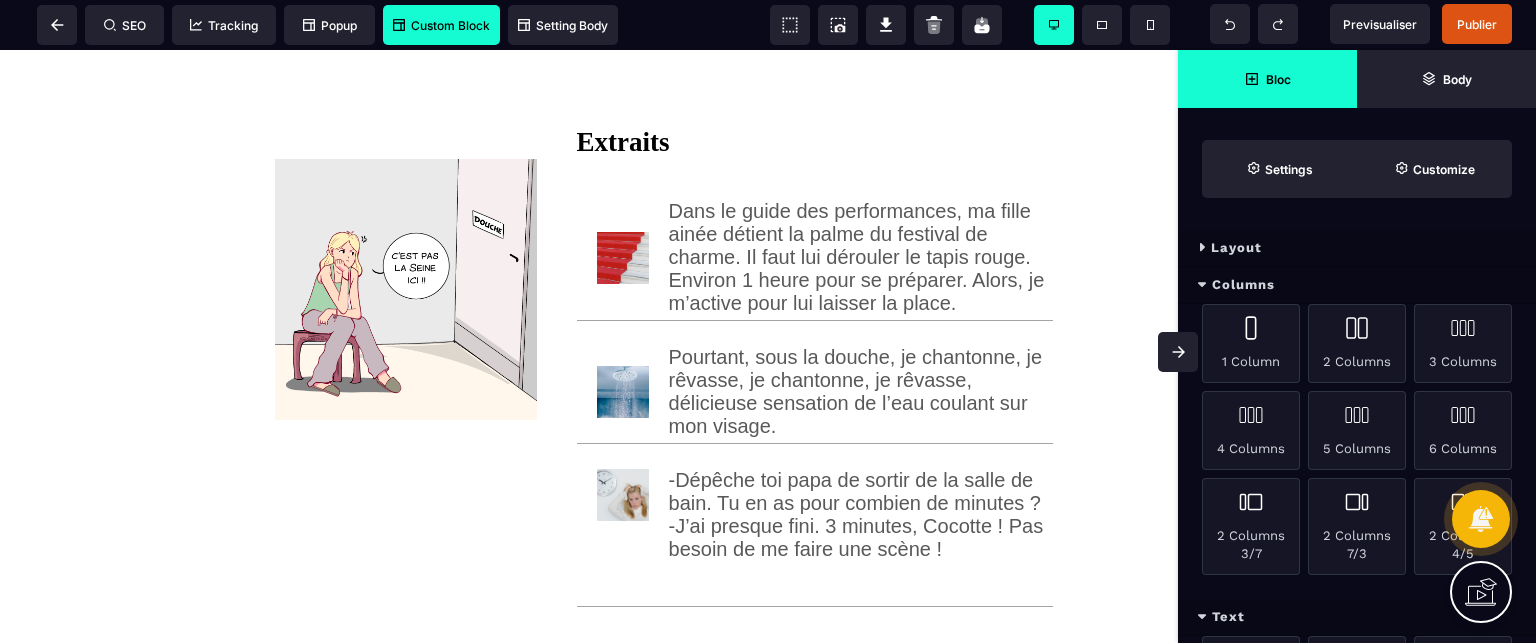 click on "Custom Block" at bounding box center [441, 25] 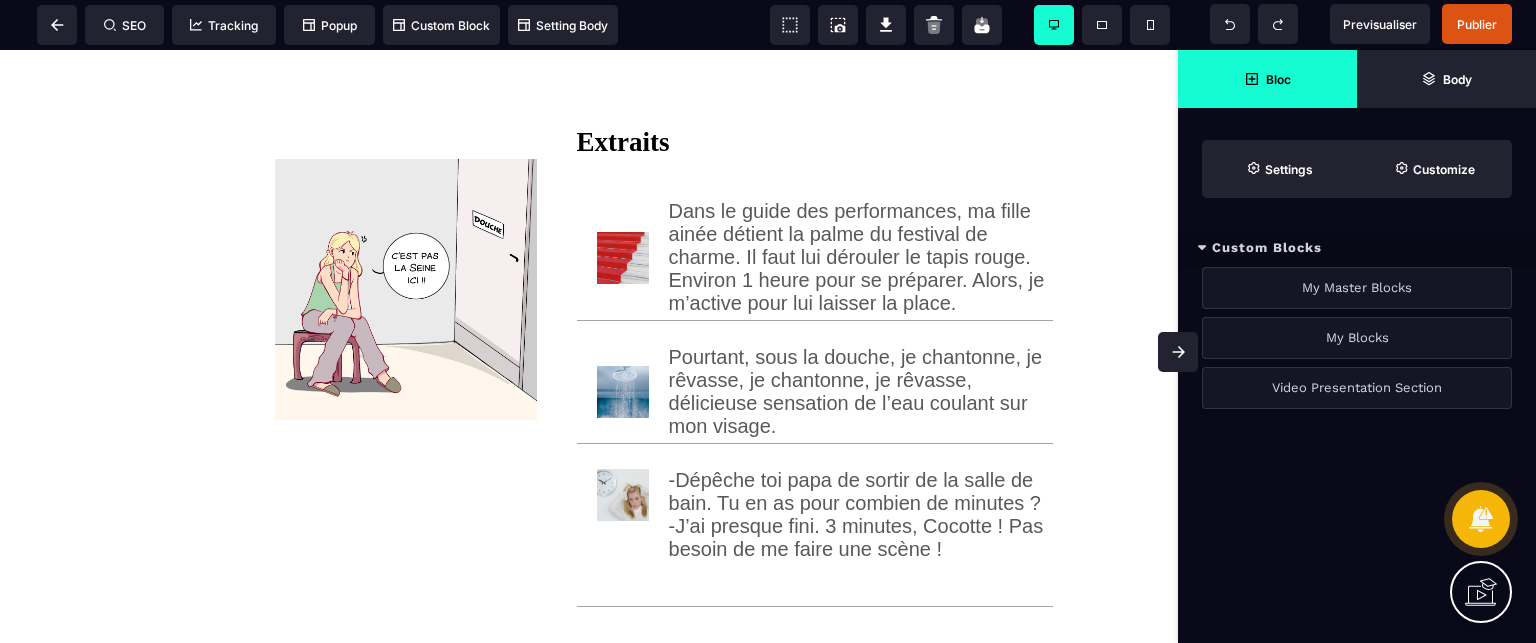 click on "Video Presentation Section" at bounding box center (1357, 388) 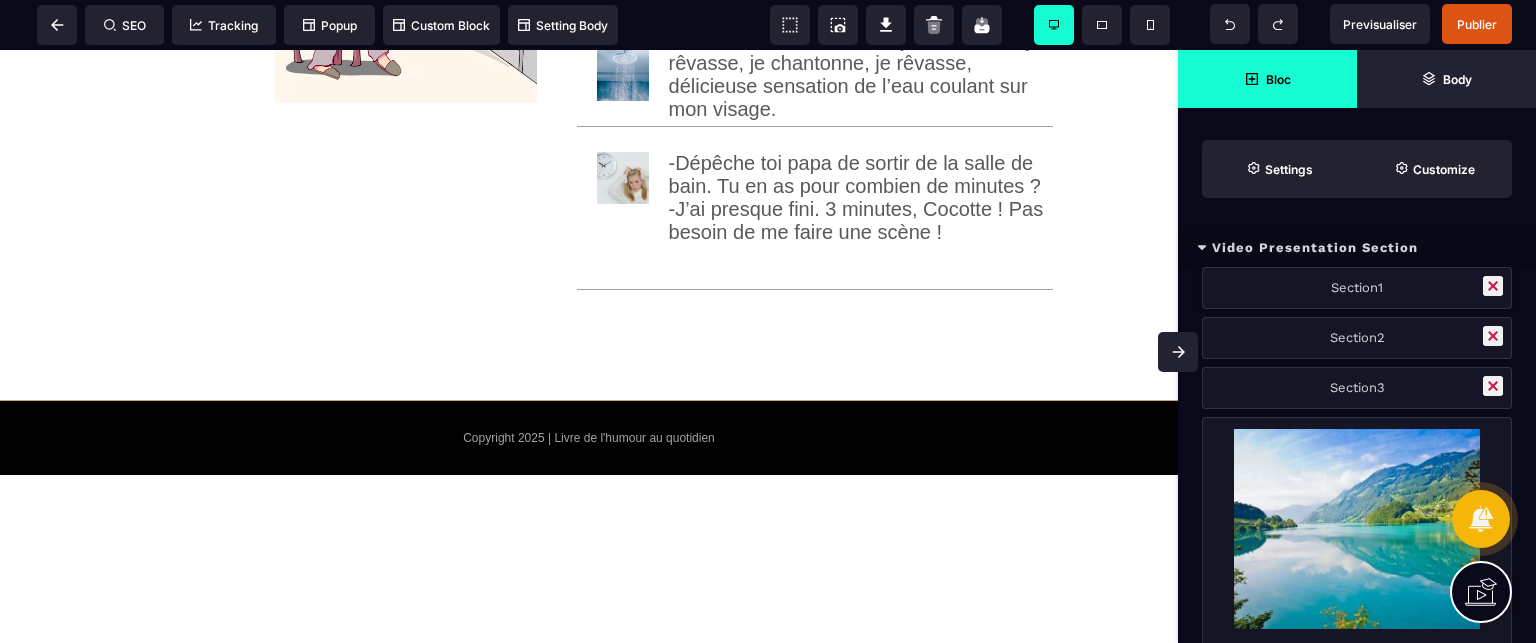scroll, scrollTop: 512, scrollLeft: 0, axis: vertical 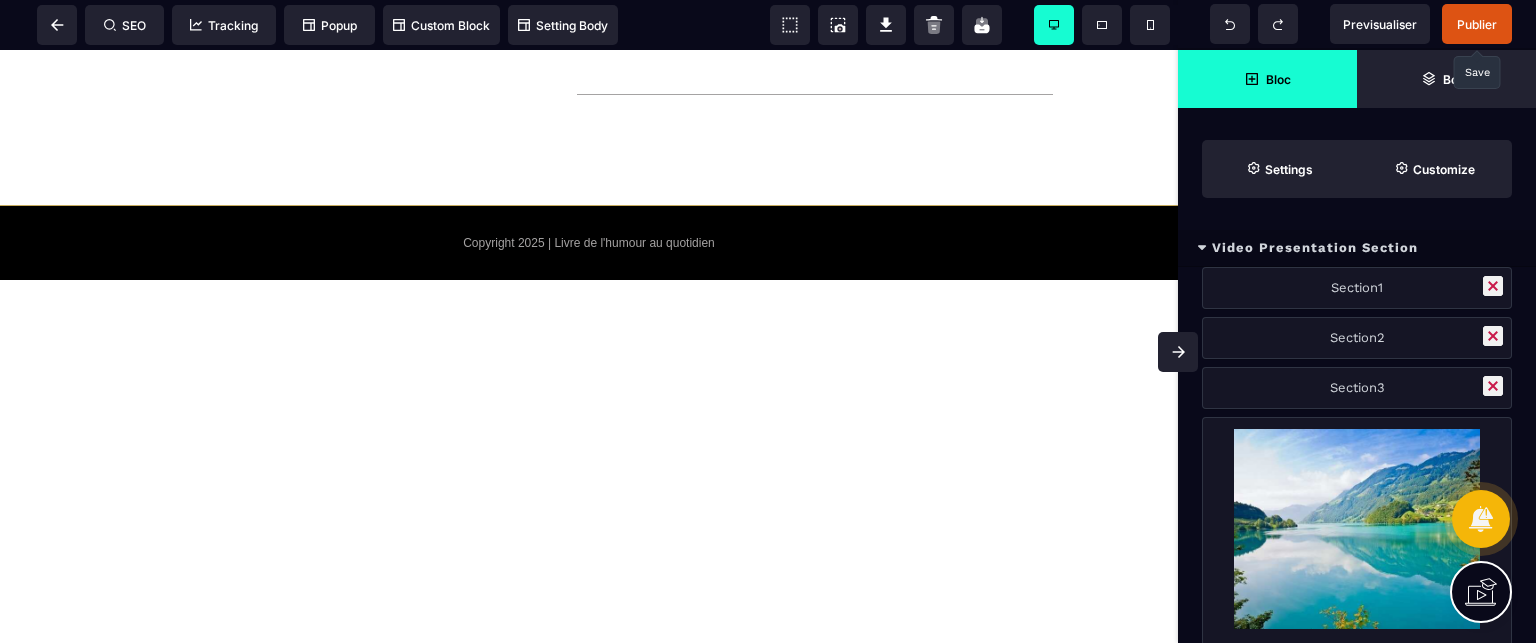 click on "Publier" at bounding box center (1477, 24) 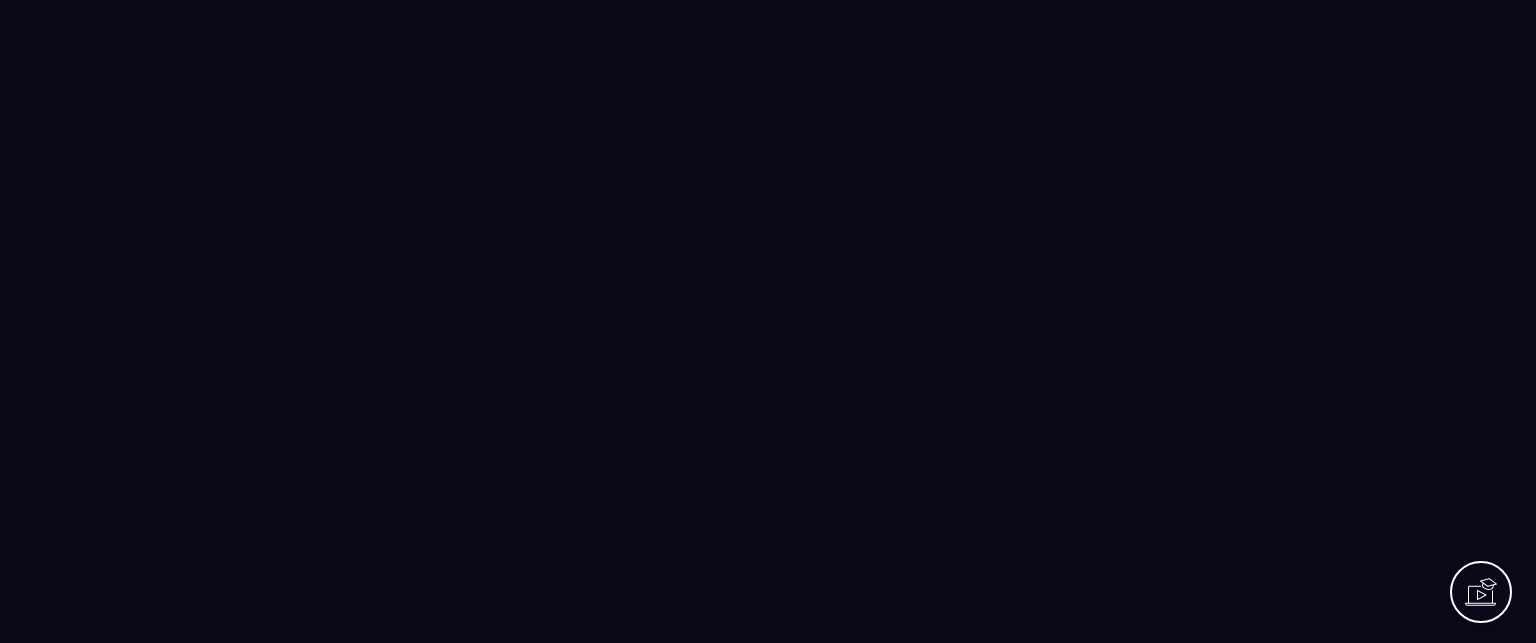 scroll, scrollTop: 0, scrollLeft: 0, axis: both 